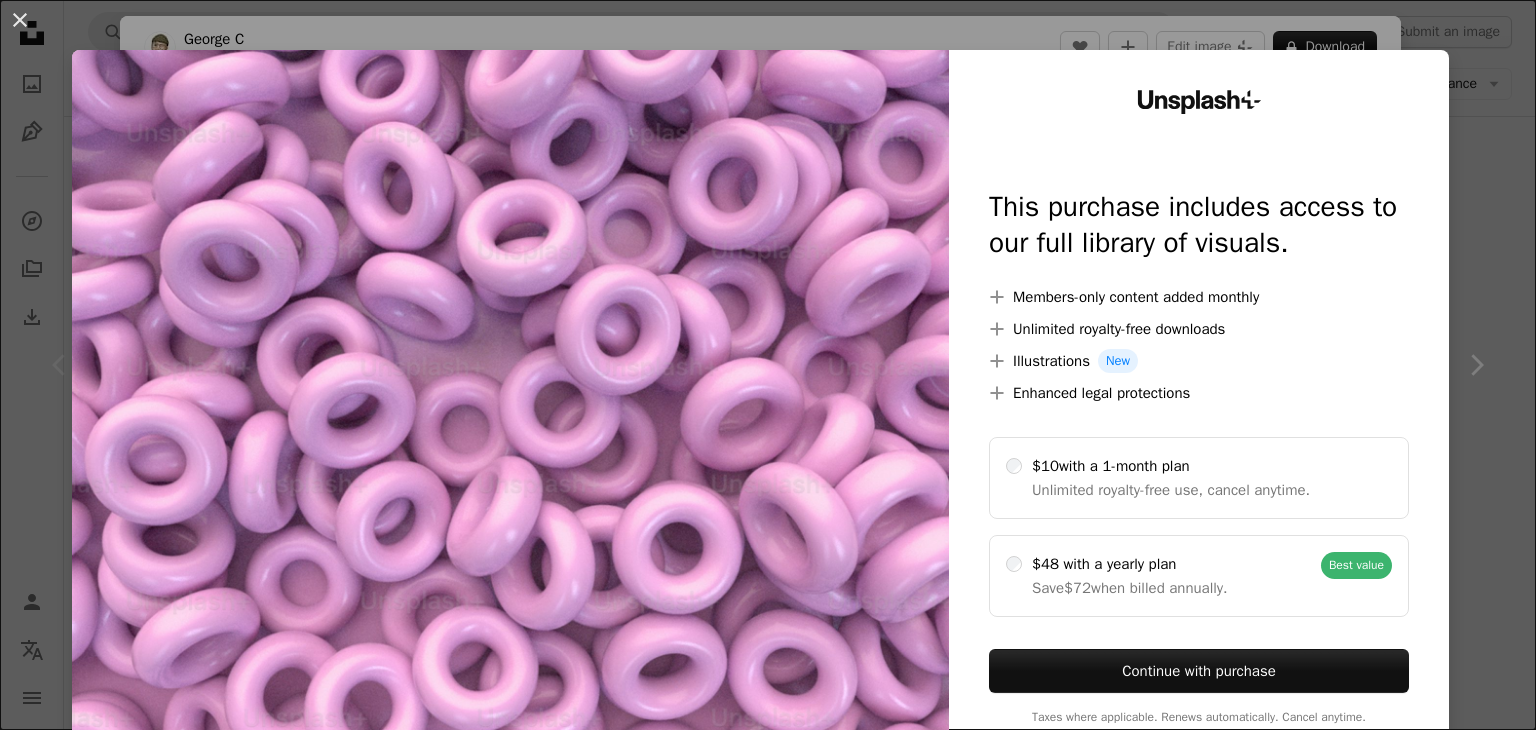 scroll, scrollTop: 398, scrollLeft: 0, axis: vertical 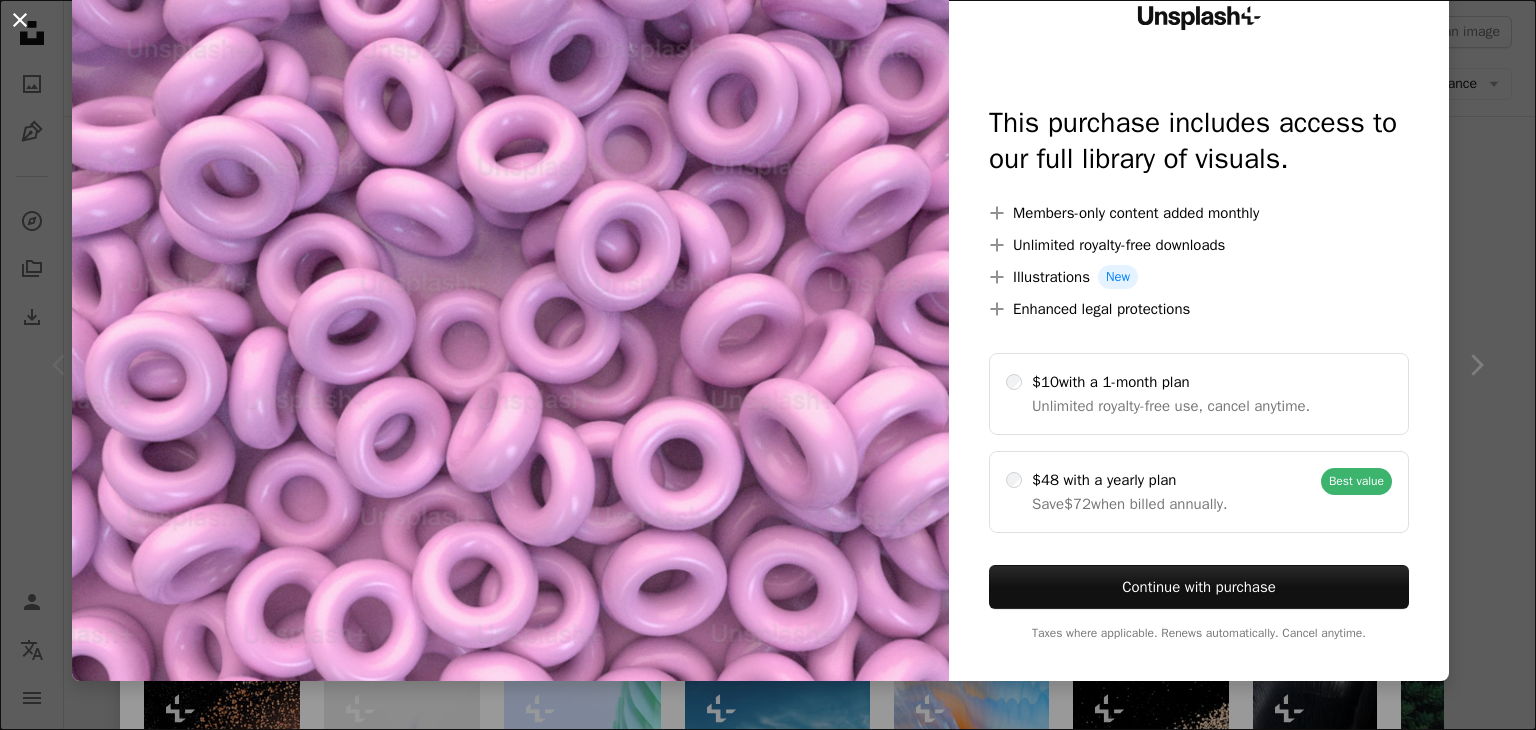 click on "An X shape" at bounding box center [20, 20] 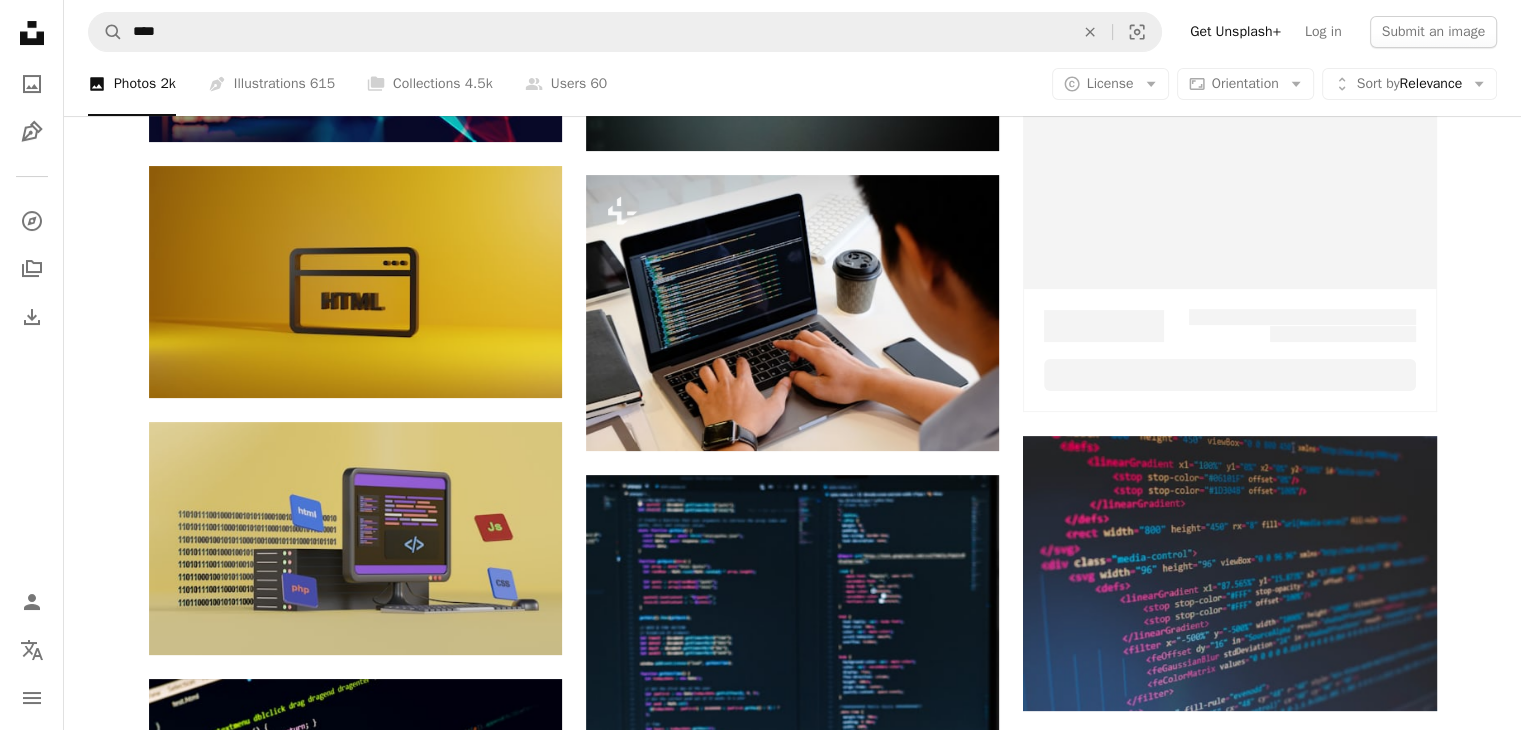 scroll, scrollTop: 0, scrollLeft: 0, axis: both 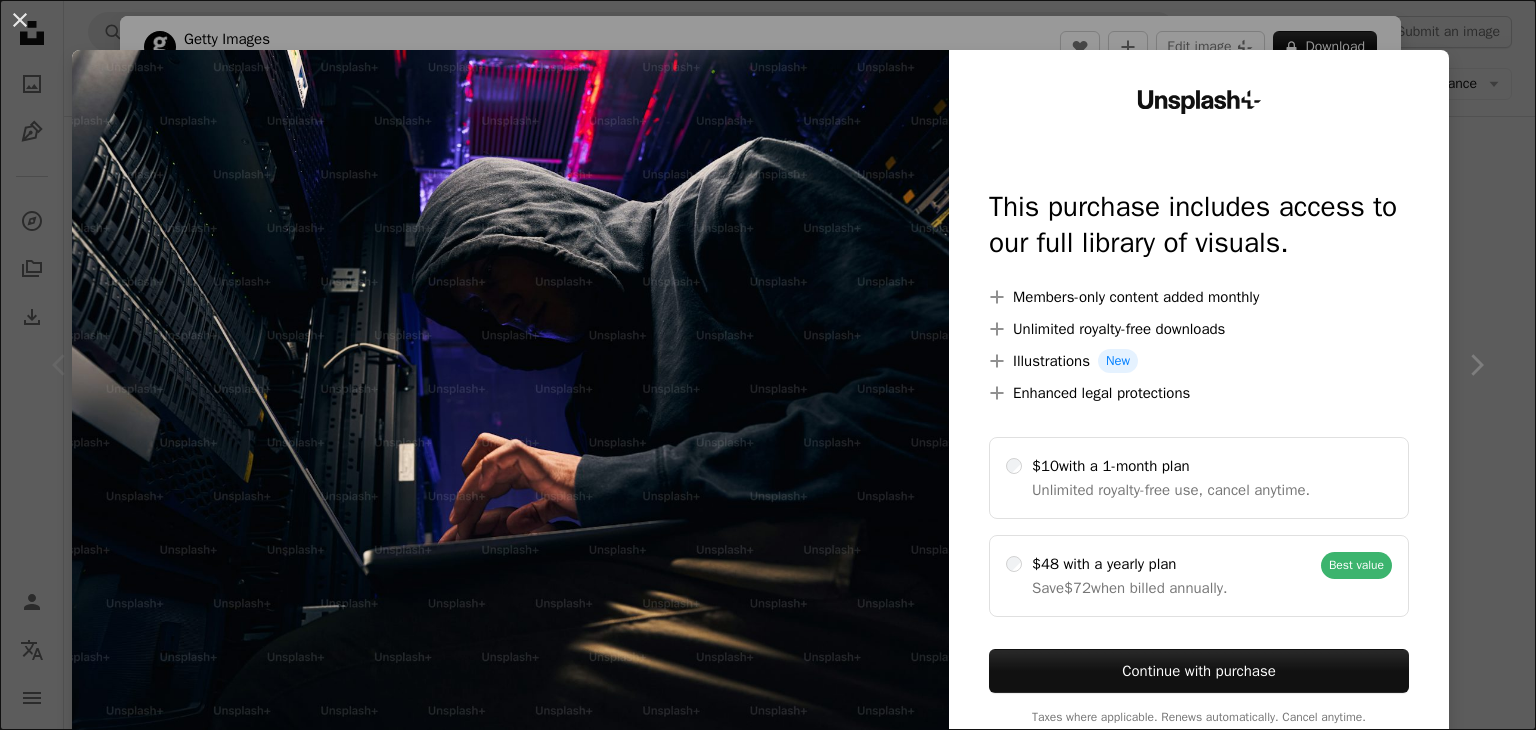 click on "Unsplash+ This purchase includes access to our full library of visuals. A plus sign Members-only content added monthly A plus sign Unlimited royalty-free downloads A plus sign Illustrations  New A plus sign Enhanced legal protections $10  with a 1-month plan Unlimited royalty-free use, cancel anytime. $48   with a yearly plan Save  $72  when billed annually. Best value Continue with purchase Taxes where applicable. Renews automatically. Cancel anytime." at bounding box center [1199, 407] 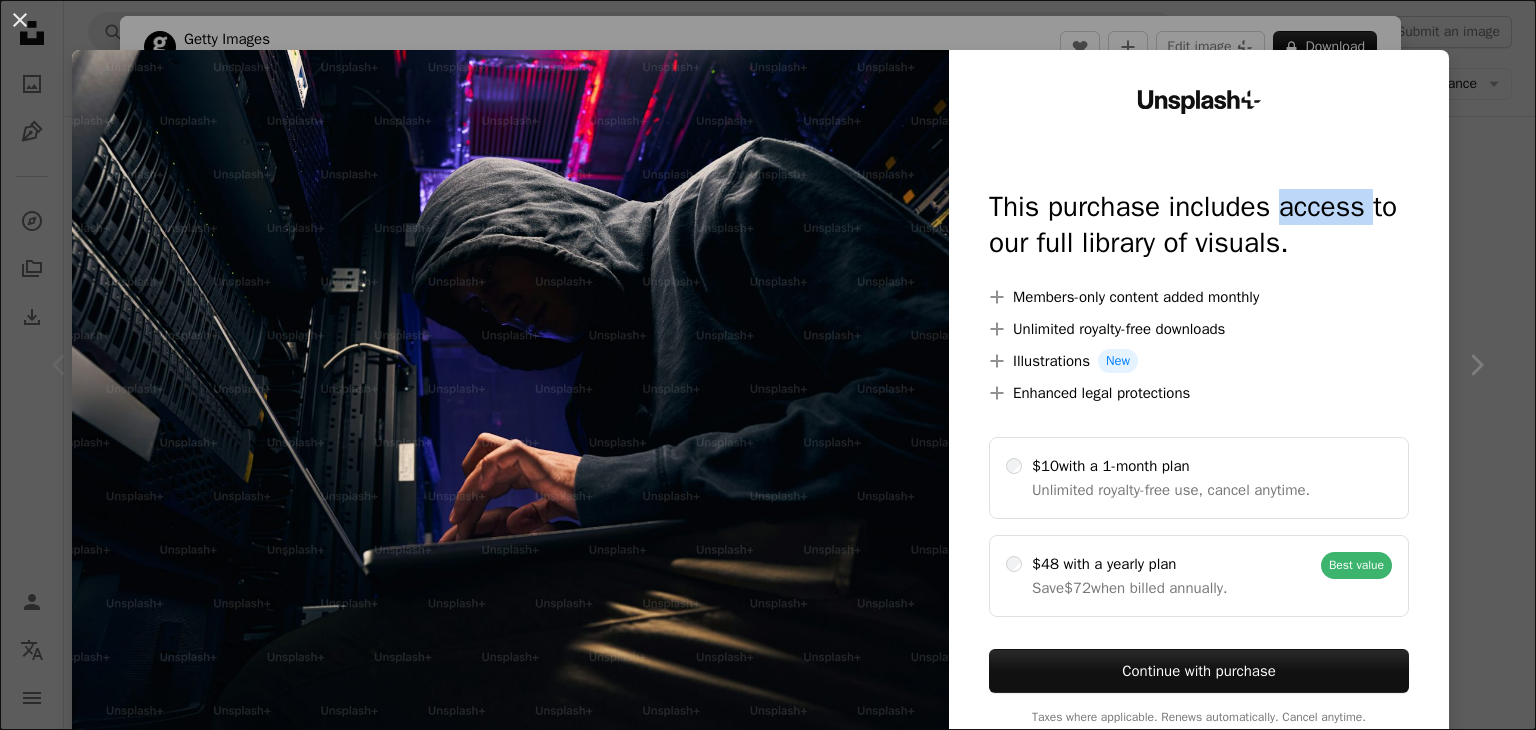 click on "Unsplash+ This purchase includes access to our full library of visuals. A plus sign Members-only content added monthly A plus sign Unlimited royalty-free downloads A plus sign Illustrations  New A plus sign Enhanced legal protections $10  with a 1-month plan Unlimited royalty-free use, cancel anytime. $48   with a yearly plan Save  $72  when billed annually. Best value Continue with purchase Taxes where applicable. Renews automatically. Cancel anytime." at bounding box center (1199, 407) 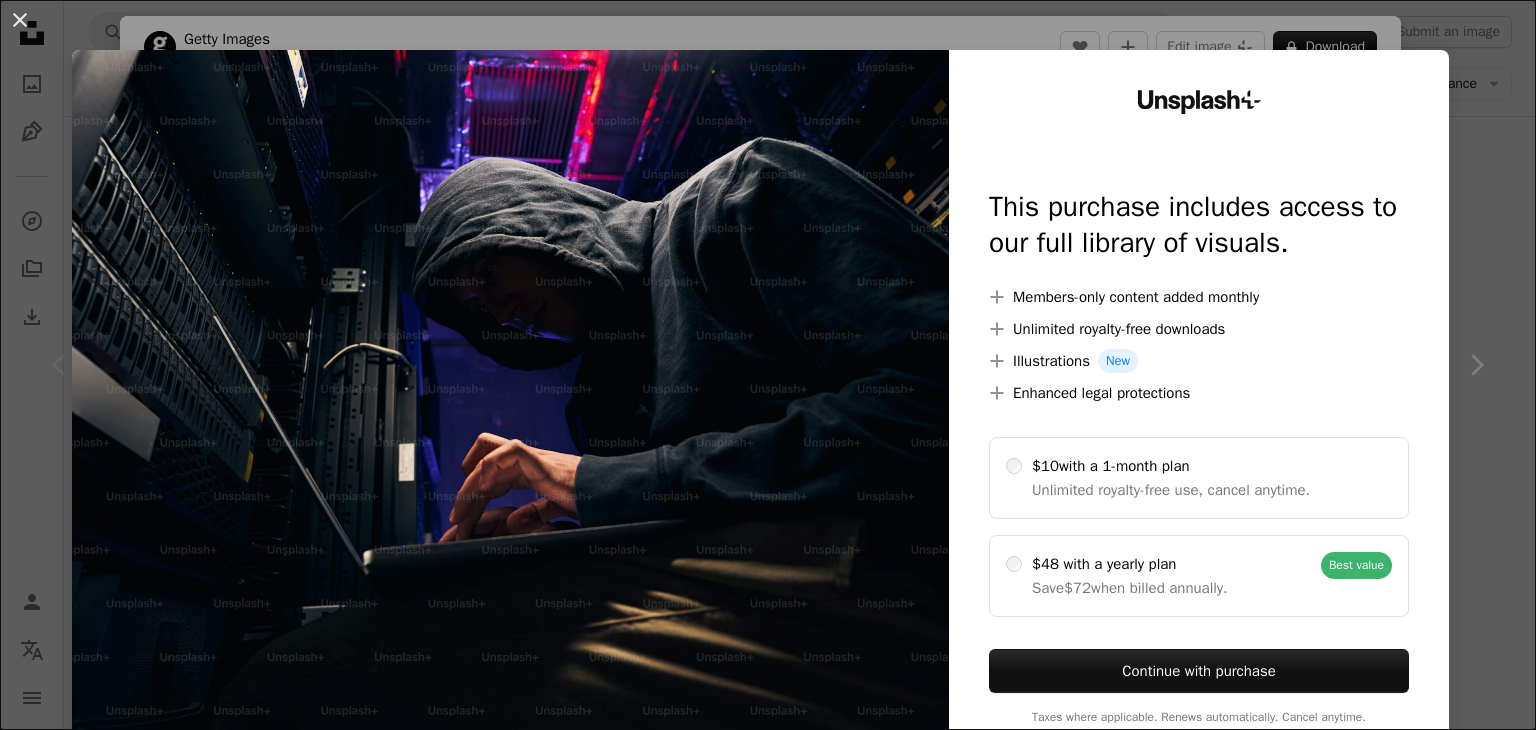 click on "An X shape Unsplash+ This purchase includes access to our full library of visuals. A plus sign Members-only content added monthly A plus sign Unlimited royalty-free downloads A plus sign Illustrations  New A plus sign Enhanced legal protections $10  with a 1-month plan Unlimited royalty-free use, cancel anytime. $48   with a yearly plan Save  $72  when billed annually. Best value Continue with purchase Taxes where applicable. Renews automatically. Cancel anytime." at bounding box center (768, 365) 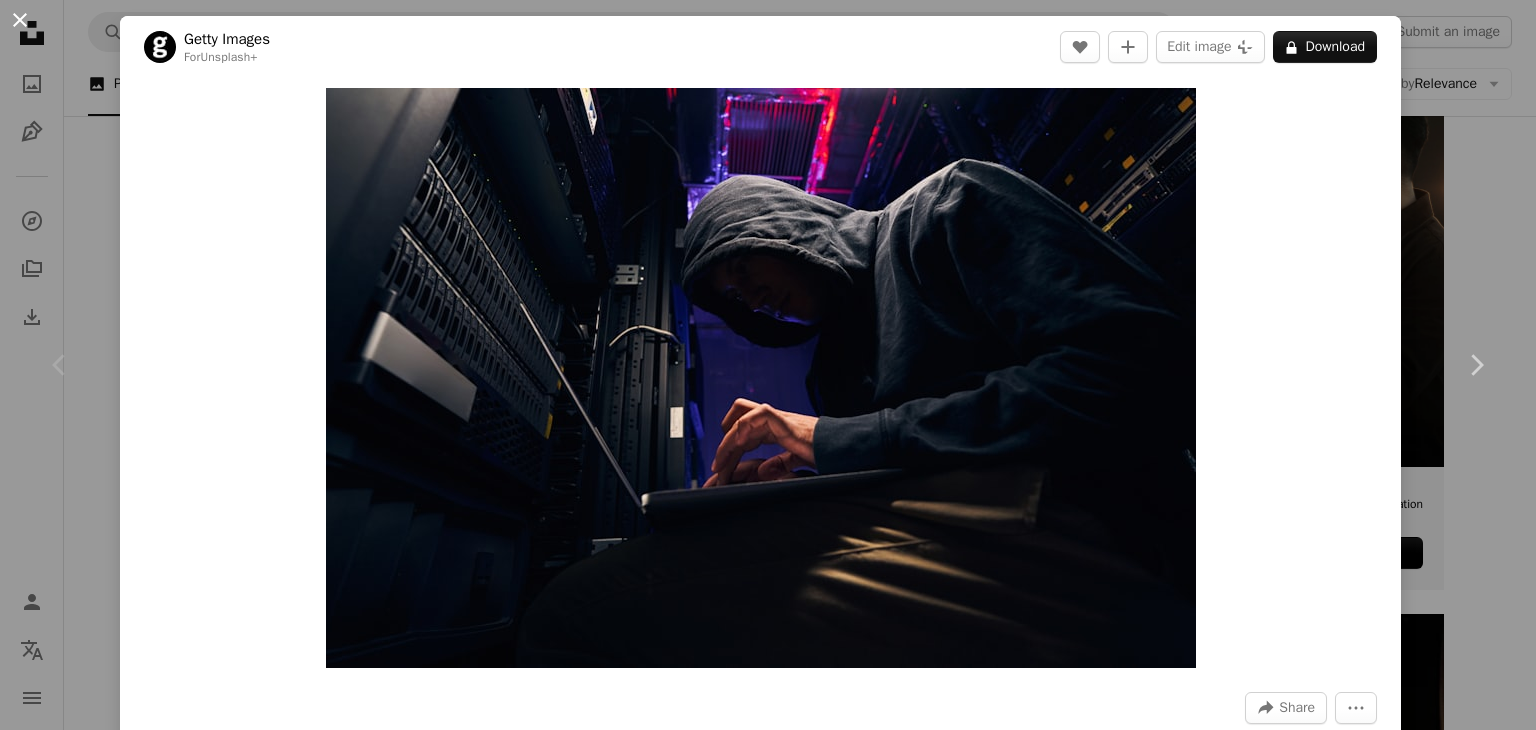 click on "An X shape" at bounding box center [20, 20] 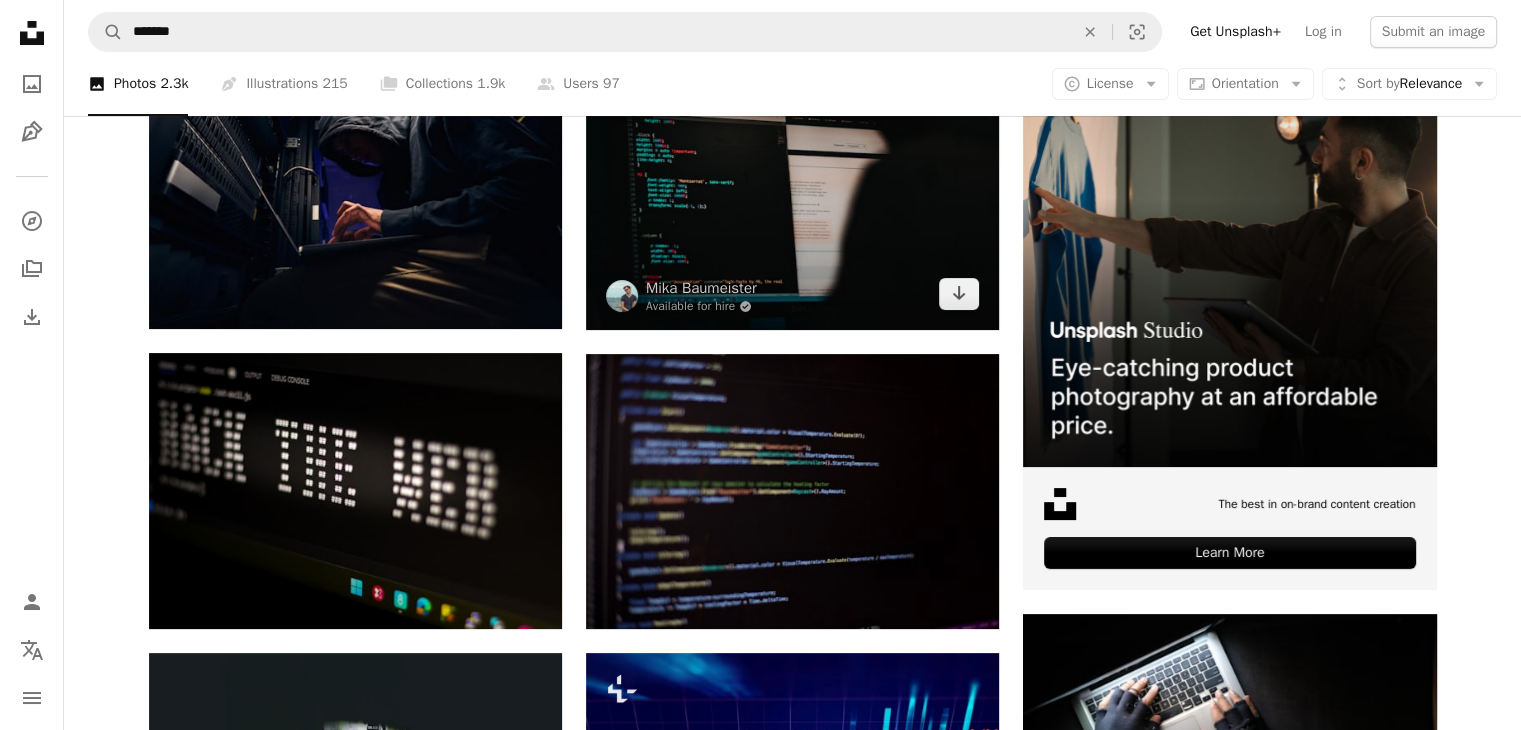 click at bounding box center [792, 192] 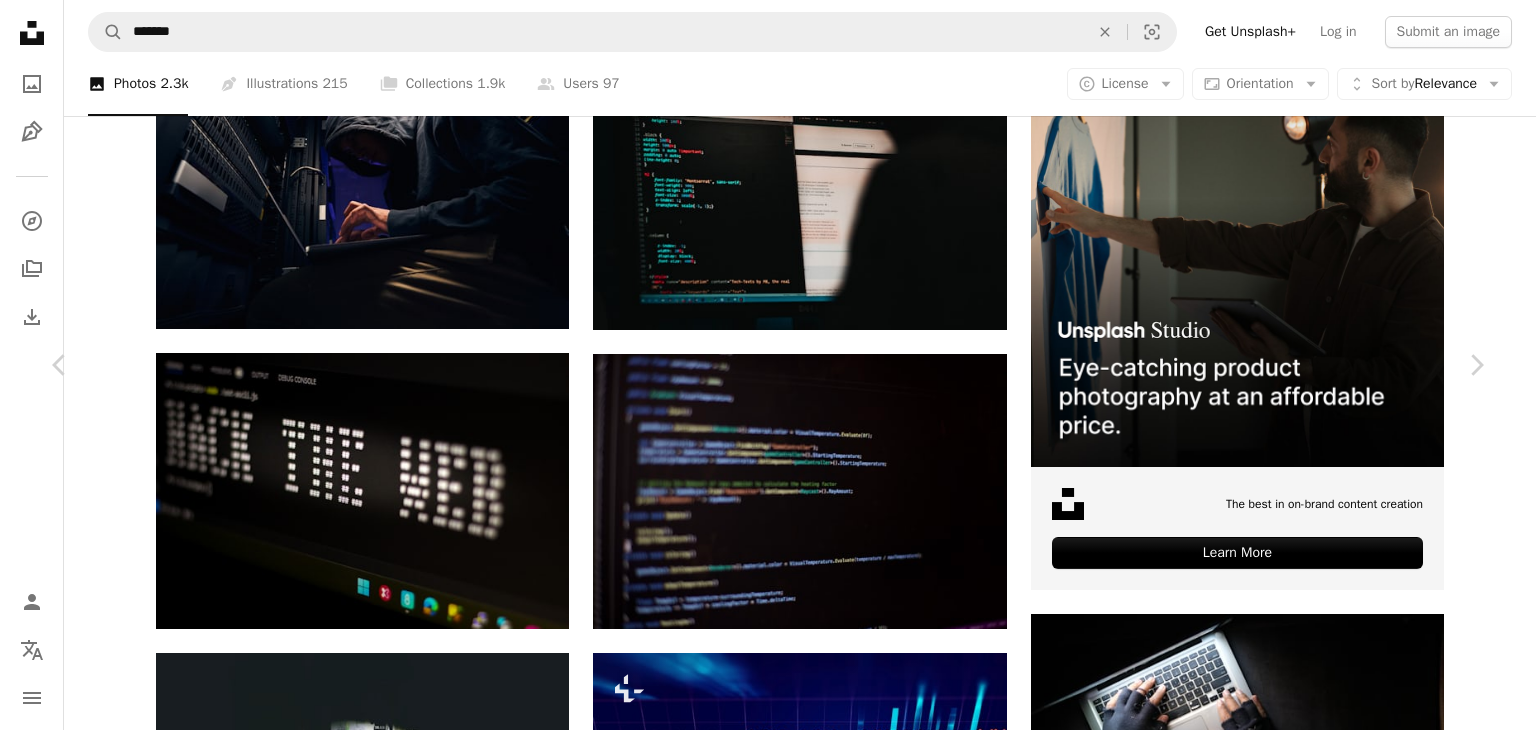 drag, startPoint x: 609, startPoint y: 231, endPoint x: 1021, endPoint y: 349, distance: 428.56503 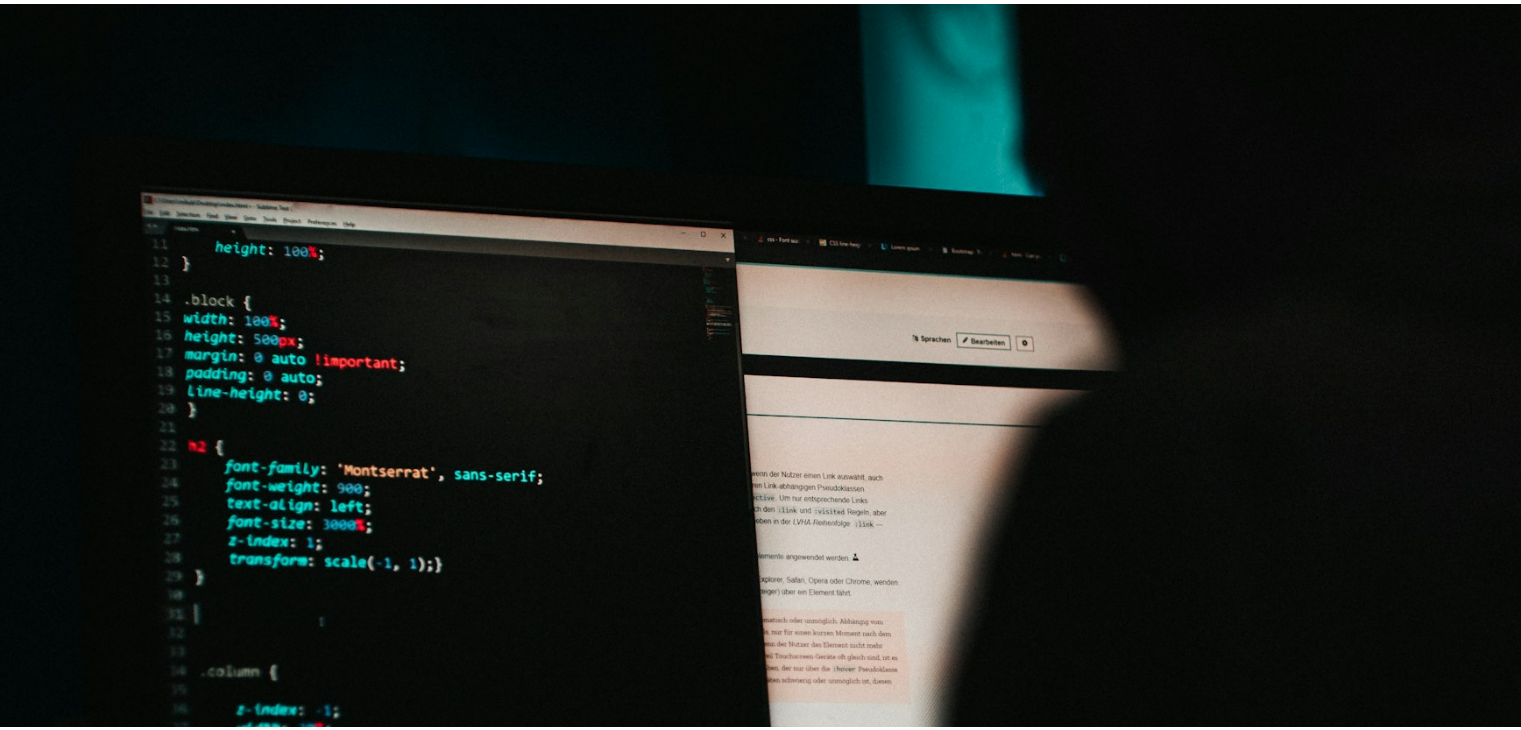 scroll, scrollTop: 138, scrollLeft: 0, axis: vertical 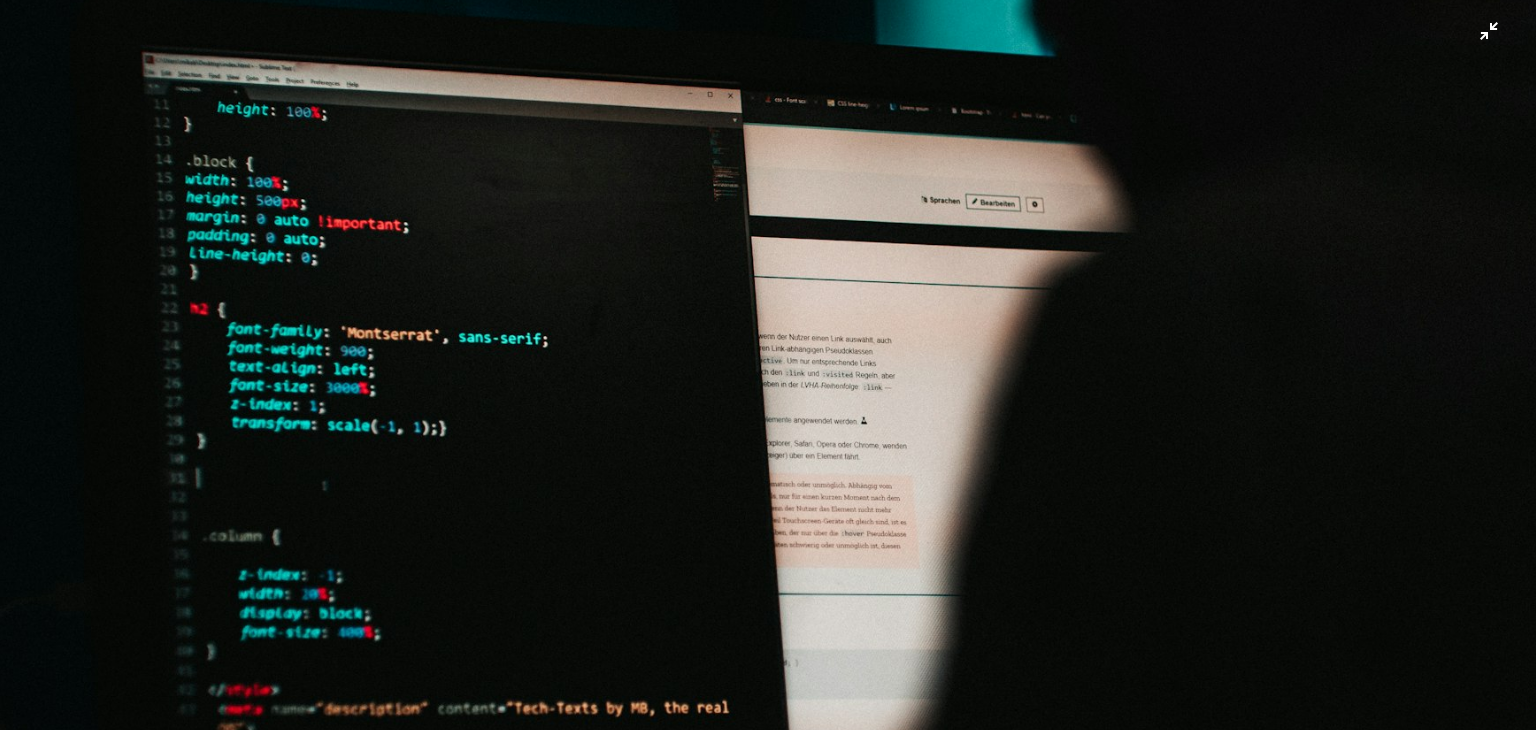 click at bounding box center (768, 374) 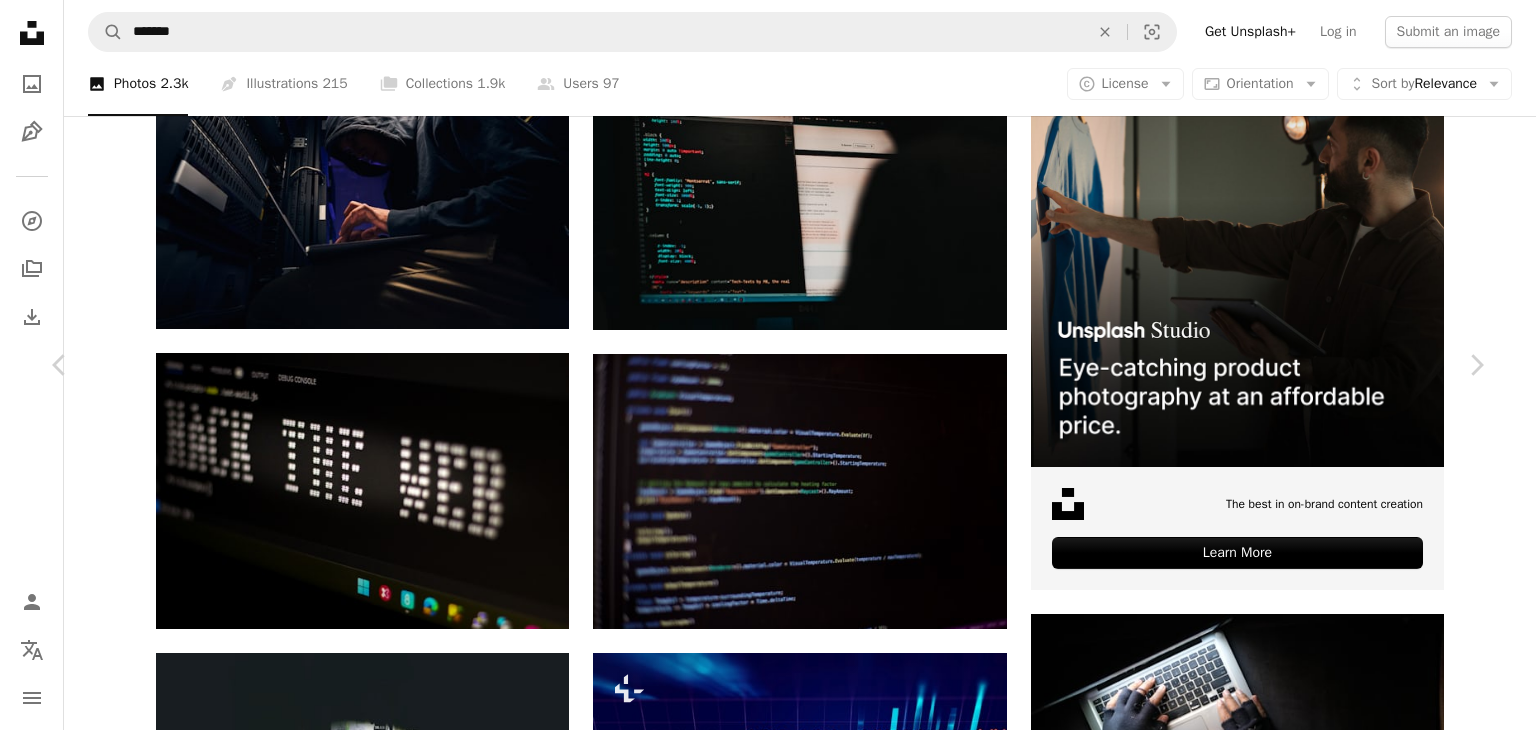 click on "Zoom in" at bounding box center (760, 4344) 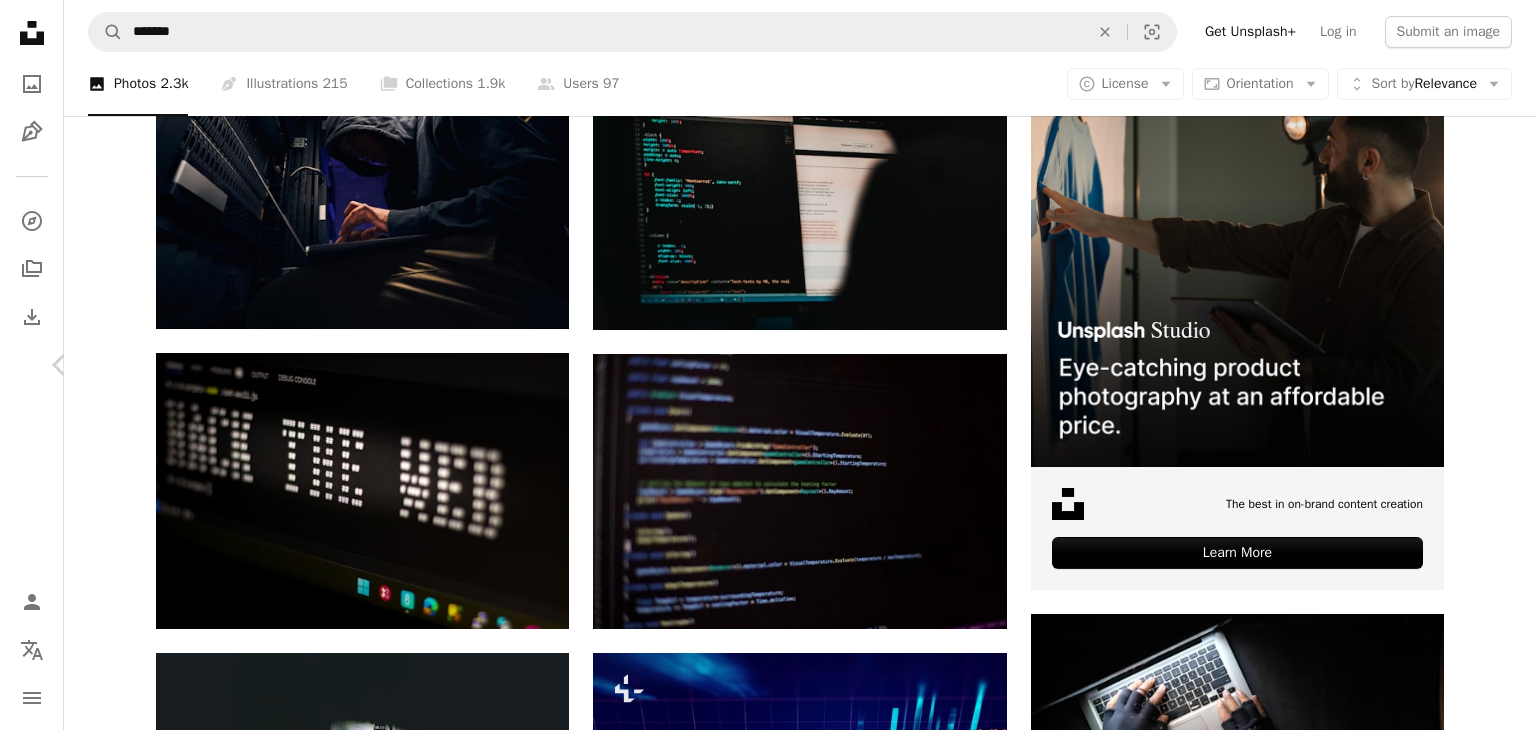 click on "Chevron right" 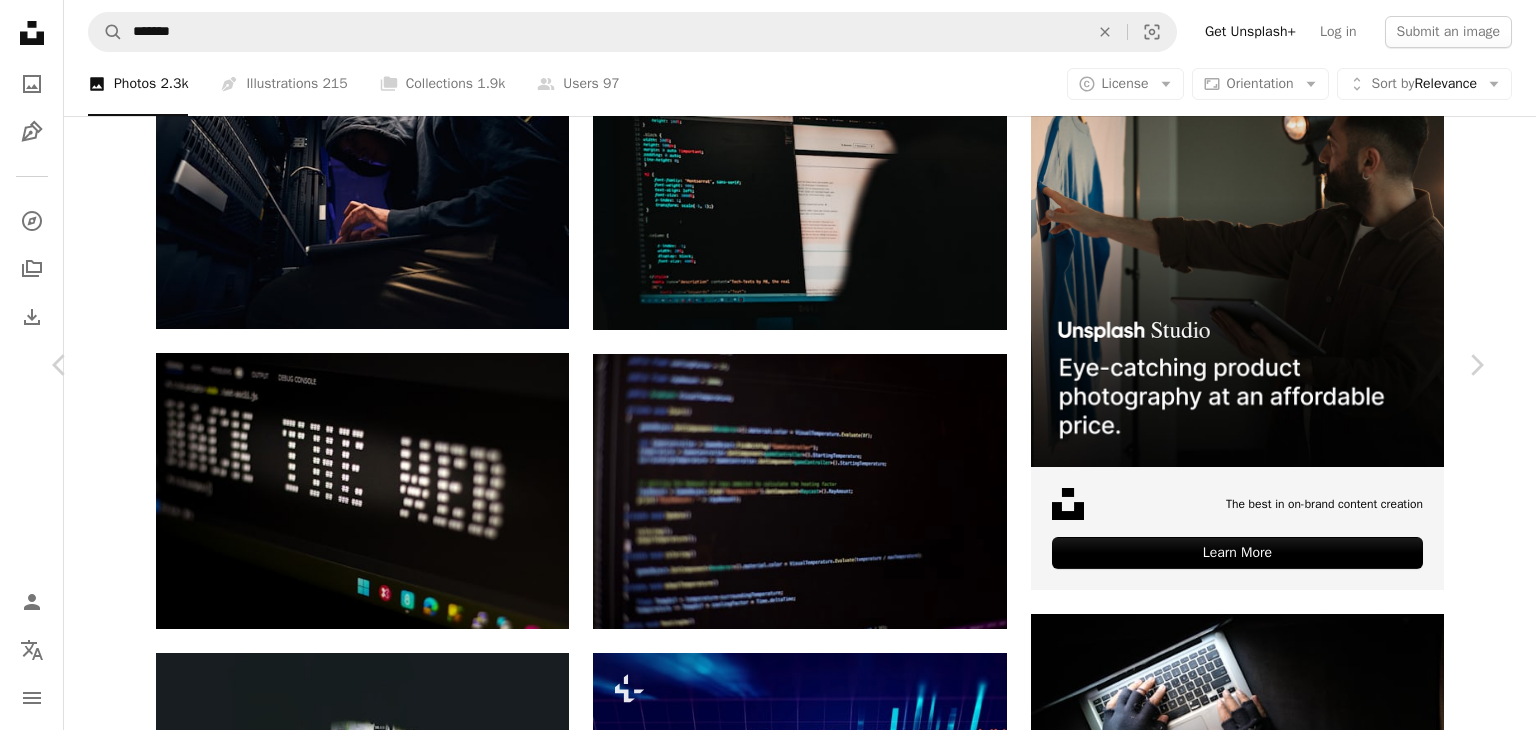 click on "An X shape Chevron left Chevron right HackerNoon hackernoon A heart A plus sign Edit image   Plus sign for Unsplash+ Download free Chevron down Zoom in Views 2,057,879 Downloads 16,055 A forward-right arrow Share Info icon Info More Actions Calendar outlined Published on  [MONTH] [DAY], [YEAR] Camera Canon, EOS 700D Safety Free to use under the  Unsplash License hacker hacking hack hacker noon hackernoon human grey clothing apparel sleeve t-shirt Free stock photos Browse premium related images on iStock  |  Save 20% with code UNSPLASH20 View more on iStock  ↗ Related images A heart A plus sign Nate Grant Arrow pointing down Plus sign for Unsplash+ A heart A plus sign Getty Images For  Unsplash+ A lock   Download A heart A plus sign Rahul Mishra Arrow pointing down A heart A plus sign Aashish Yadav Arrow pointing down Plus sign for Unsplash+ A heart A plus sign TSD Studio For  Unsplash+ A lock   Download A heart A plus sign Pankaj Patel Arrow pointing down A heart A plus sign Markus Spiske Available for hire" at bounding box center [768, 4331] 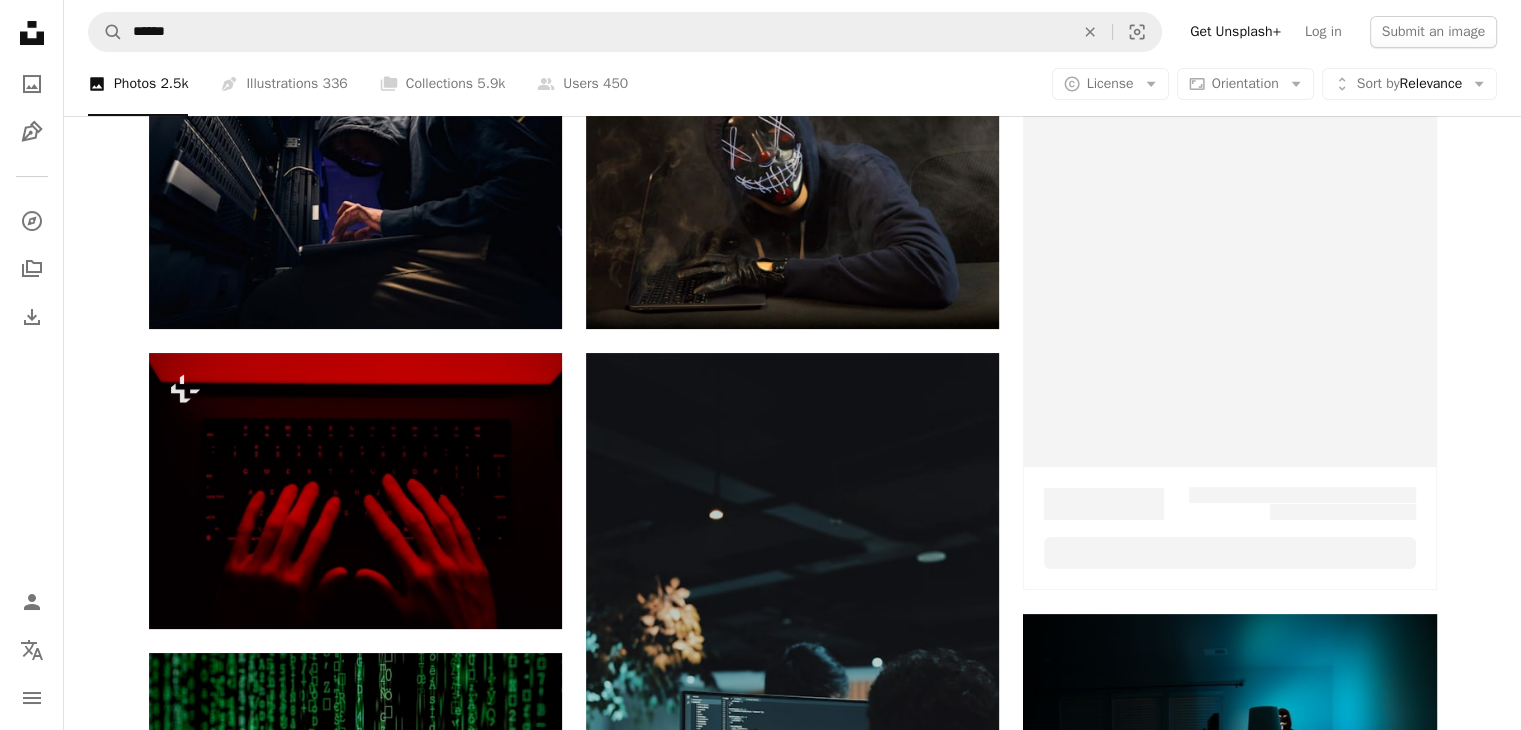 scroll, scrollTop: 0, scrollLeft: 0, axis: both 